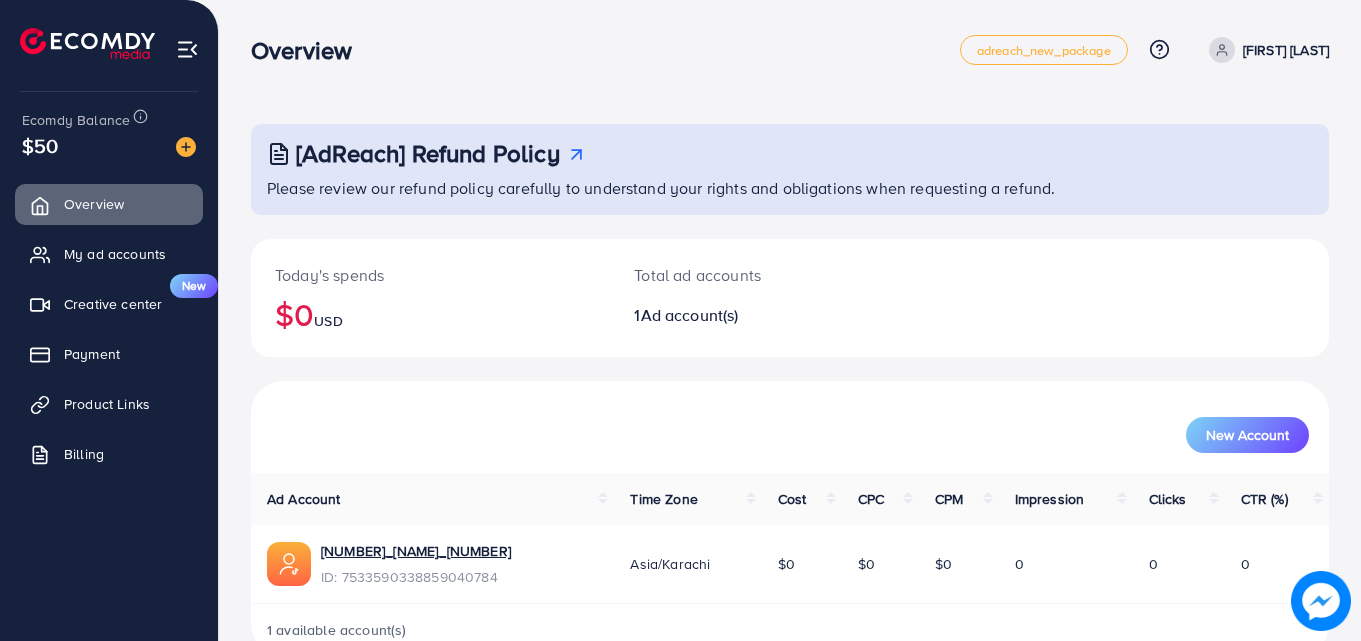 scroll, scrollTop: 0, scrollLeft: 0, axis: both 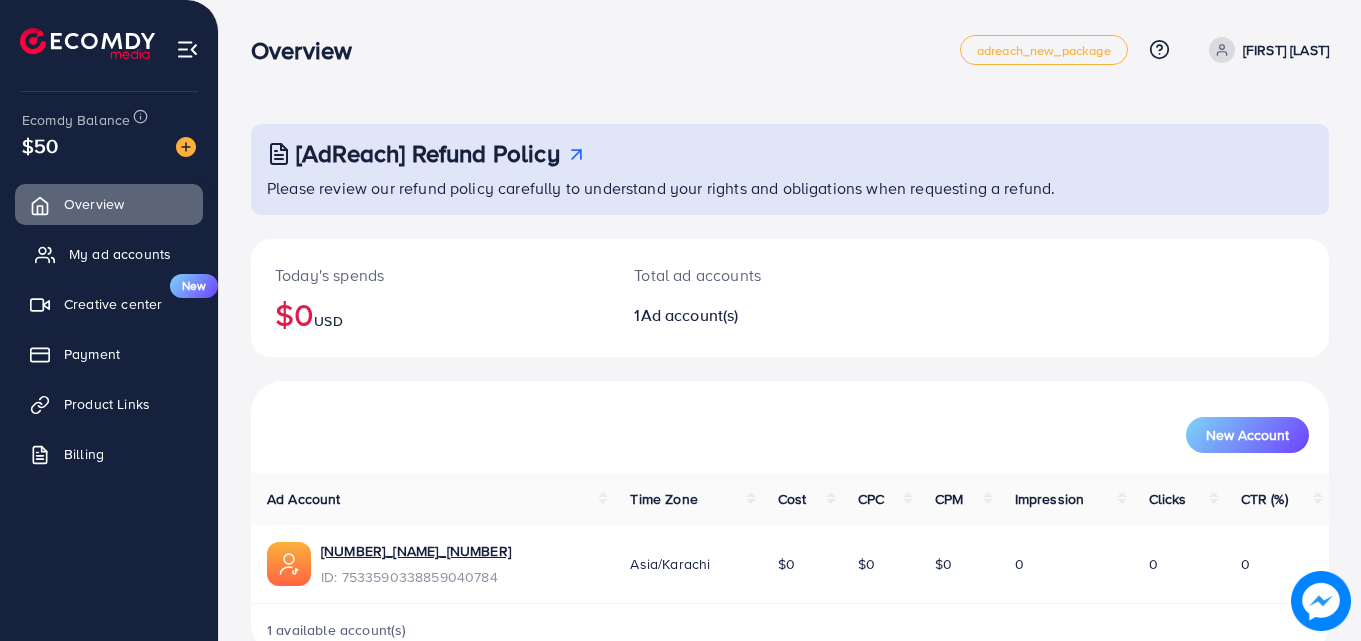click on "My ad accounts" at bounding box center [120, 254] 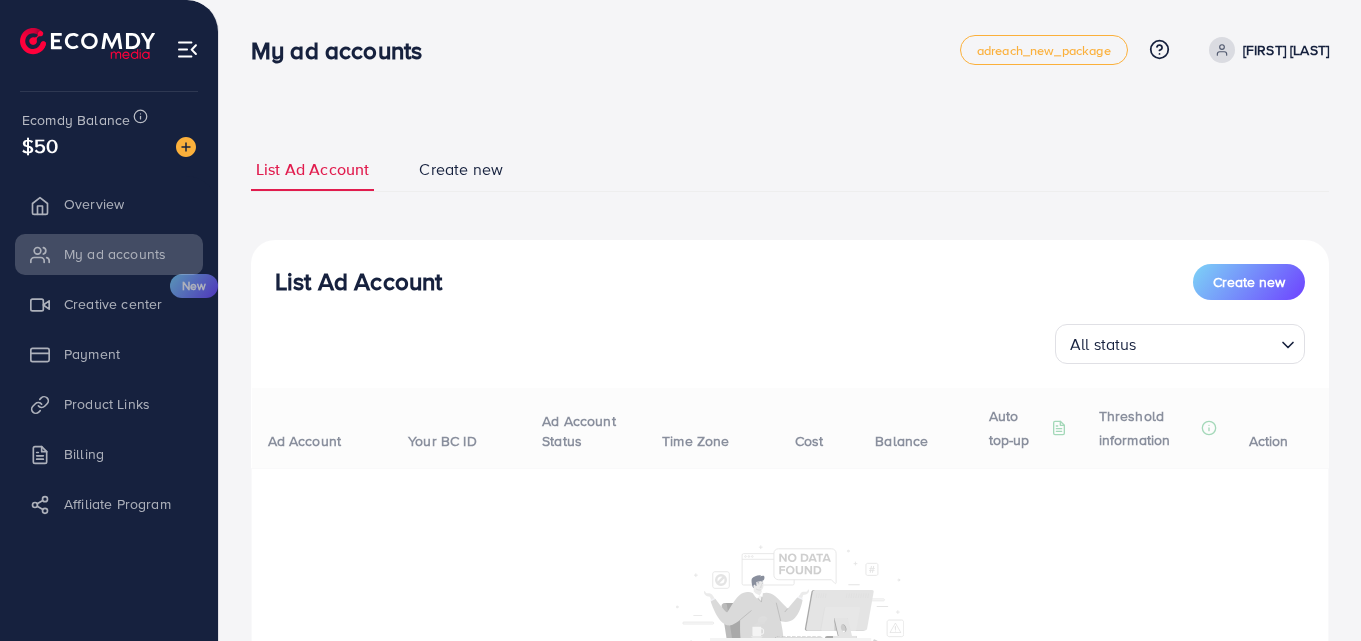 scroll, scrollTop: 0, scrollLeft: 0, axis: both 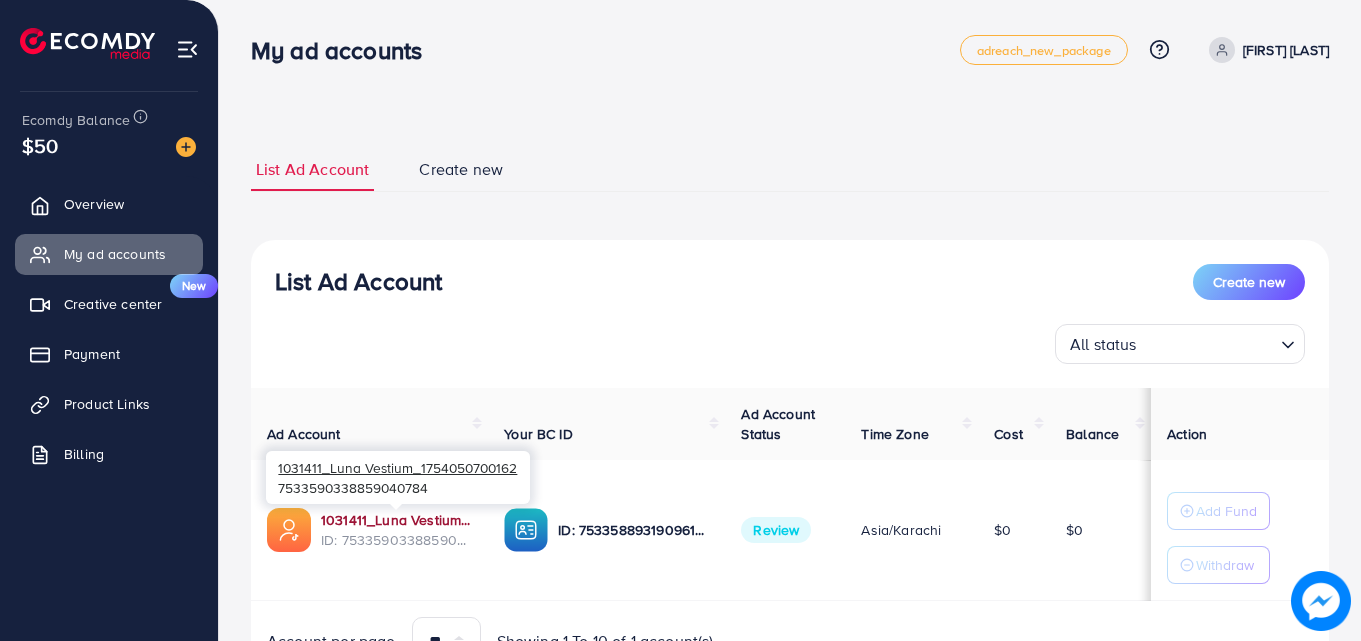 click on "1031411_Luna Vestium_1754050700162" at bounding box center (396, 520) 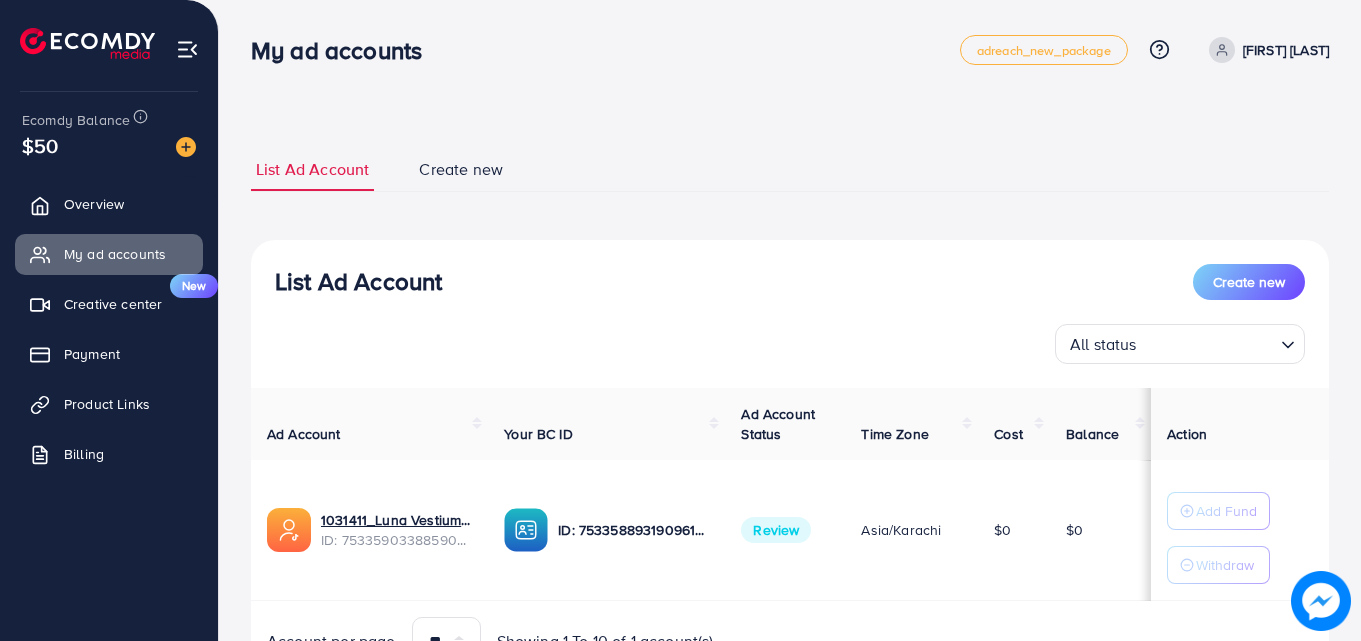 scroll, scrollTop: 0, scrollLeft: 0, axis: both 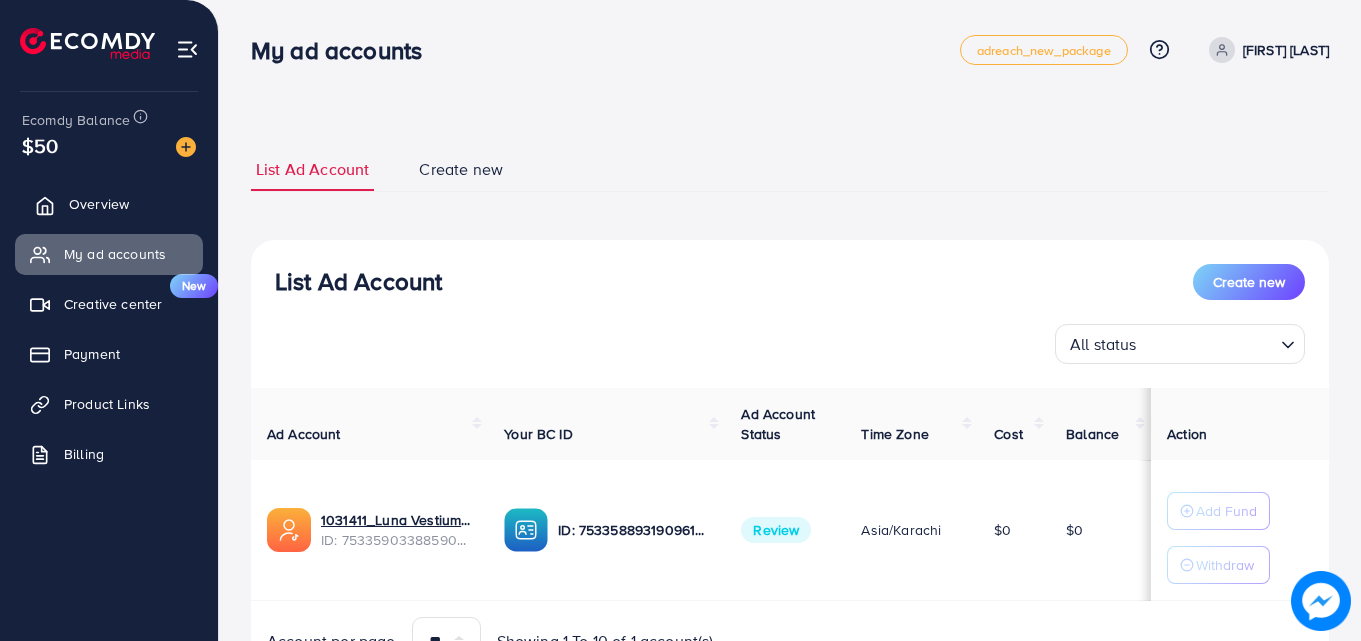 click on "Overview" at bounding box center (99, 204) 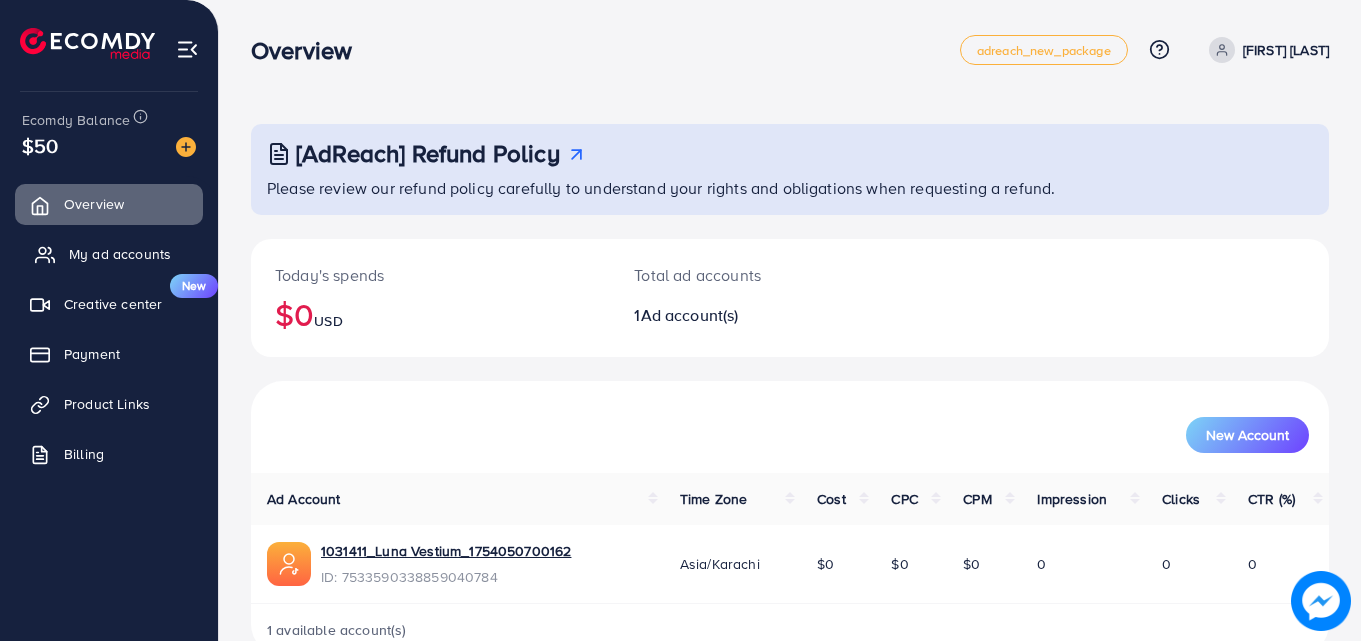 click on "My ad accounts" at bounding box center (120, 254) 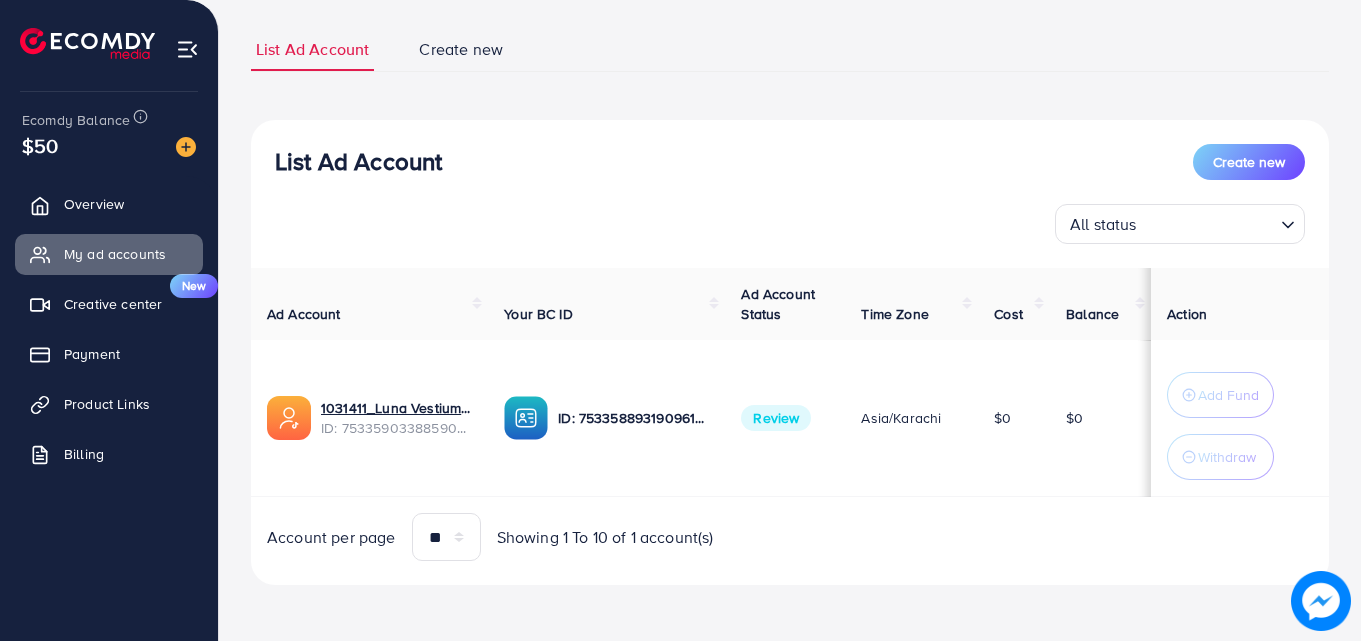 scroll, scrollTop: 0, scrollLeft: 0, axis: both 